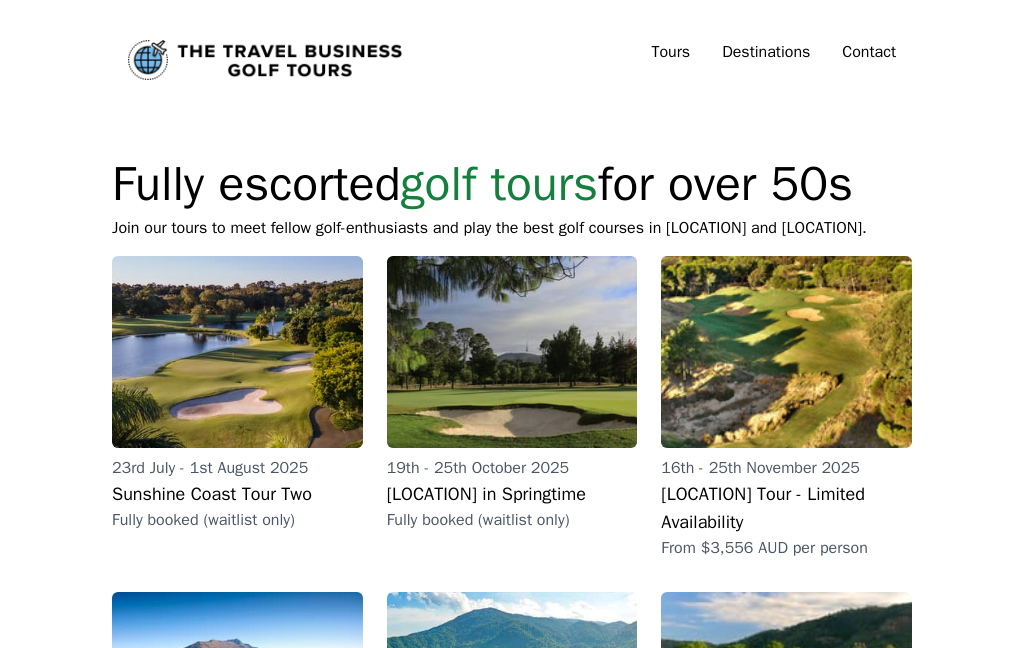 scroll, scrollTop: 0, scrollLeft: 0, axis: both 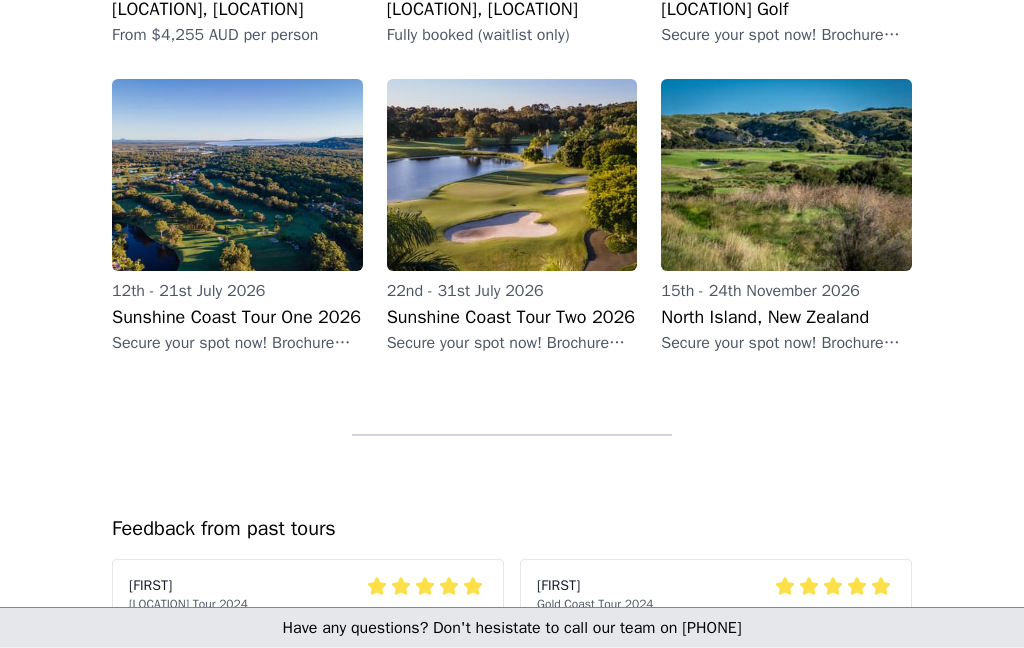 click on "North Island, New Zealand" at bounding box center [786, 318] 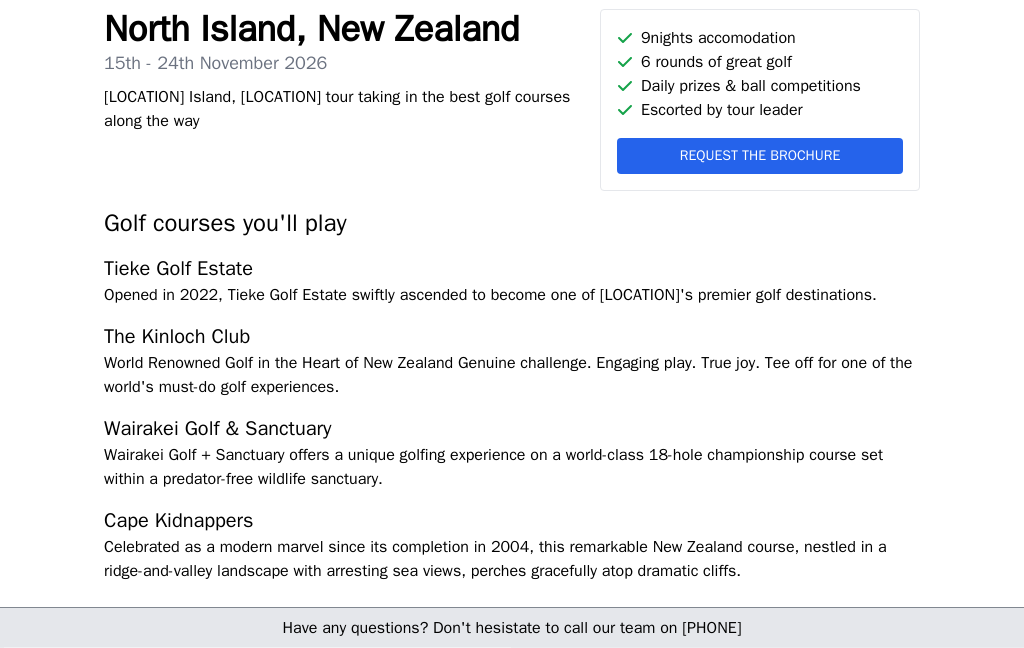 scroll, scrollTop: 447, scrollLeft: 0, axis: vertical 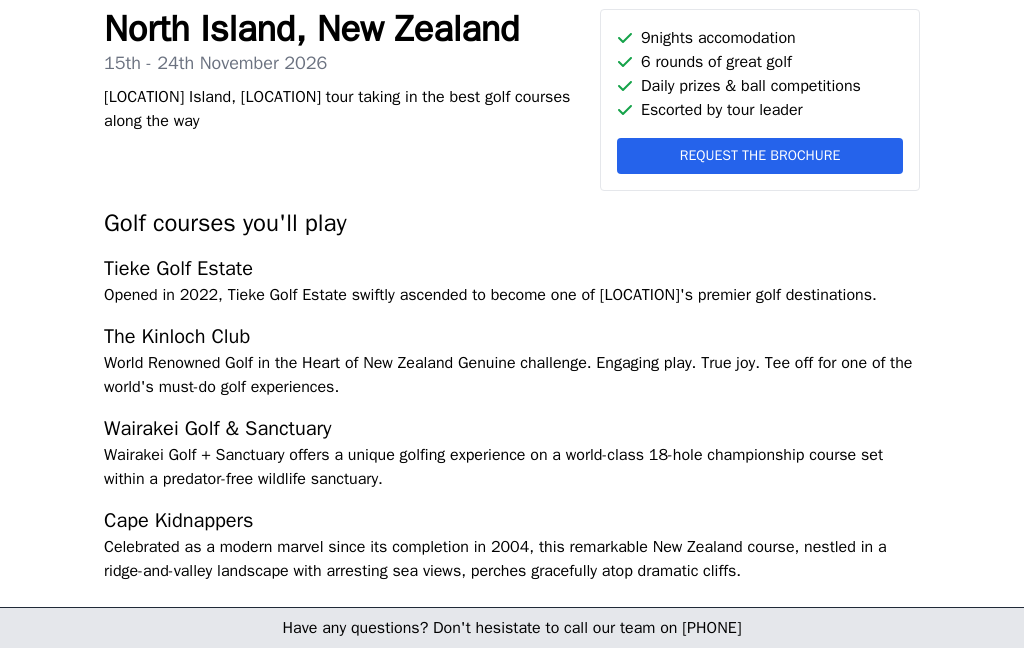 click on "Tieke Golf Estate" at bounding box center (512, 269) 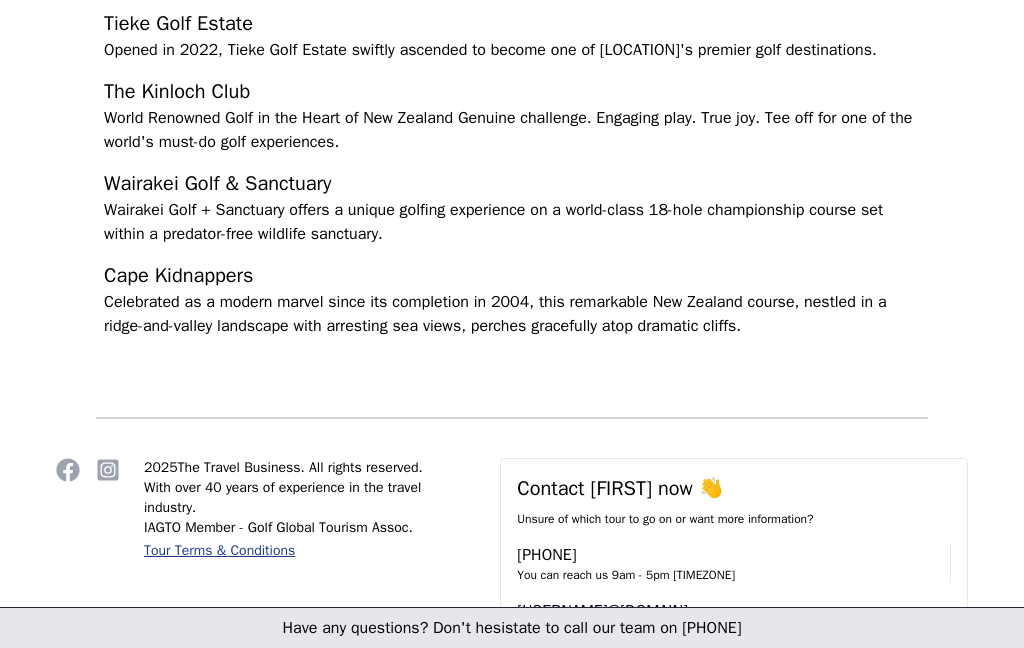 scroll, scrollTop: 772, scrollLeft: 0, axis: vertical 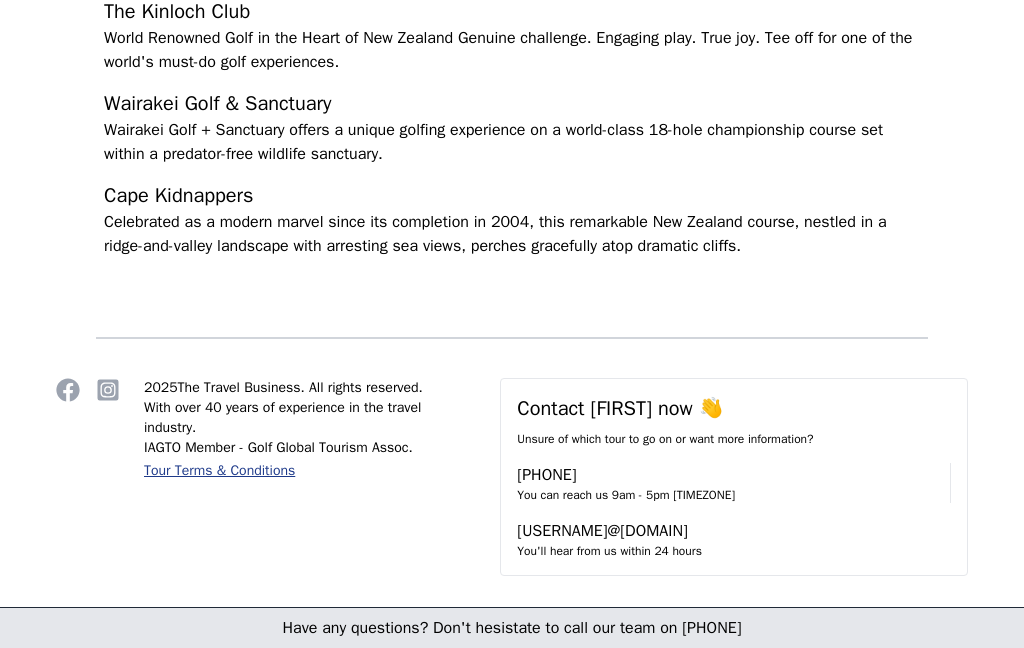 click on "World Renowned Golf in the Heart of New Zealand Genuine challenge. Engaging play. True joy. Tee off for one of the world's must-do golf experiences." at bounding box center [512, 50] 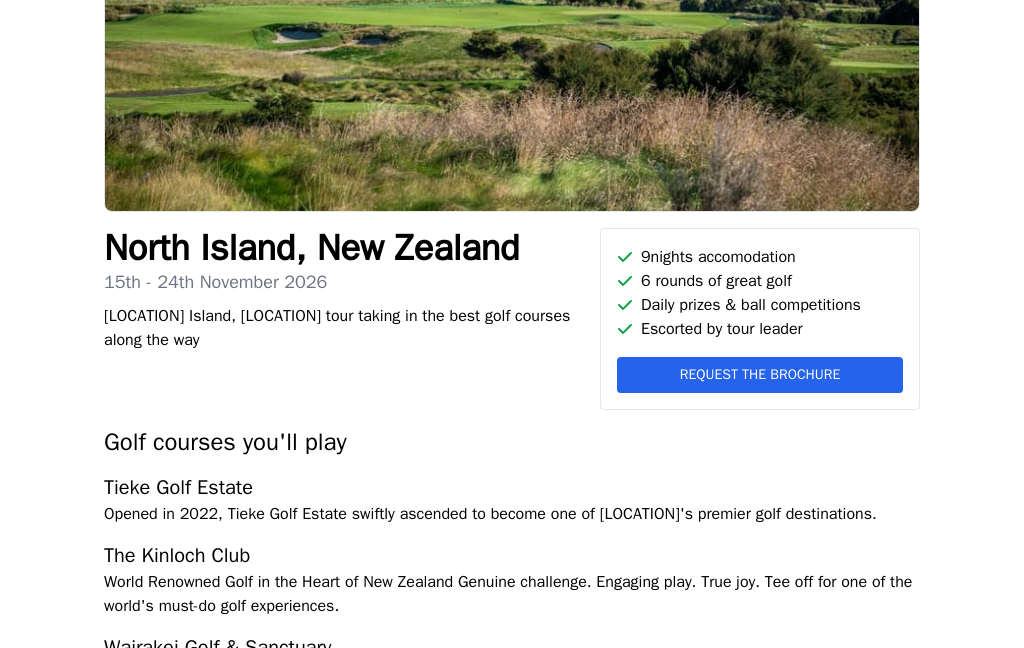 scroll, scrollTop: 193, scrollLeft: 0, axis: vertical 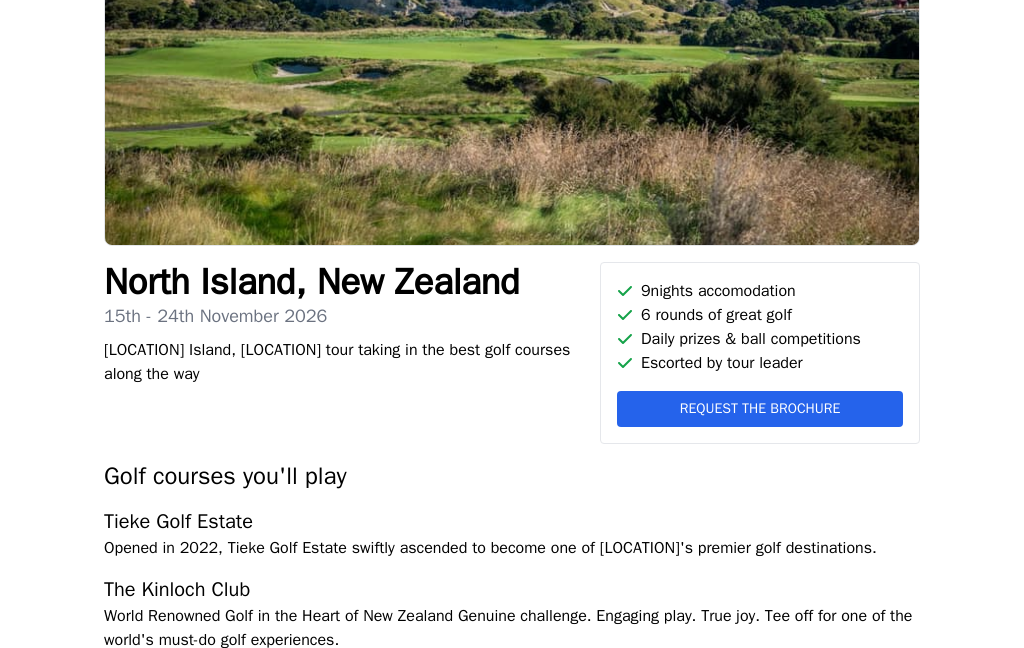 click on "Request the brochure" at bounding box center (760, 410) 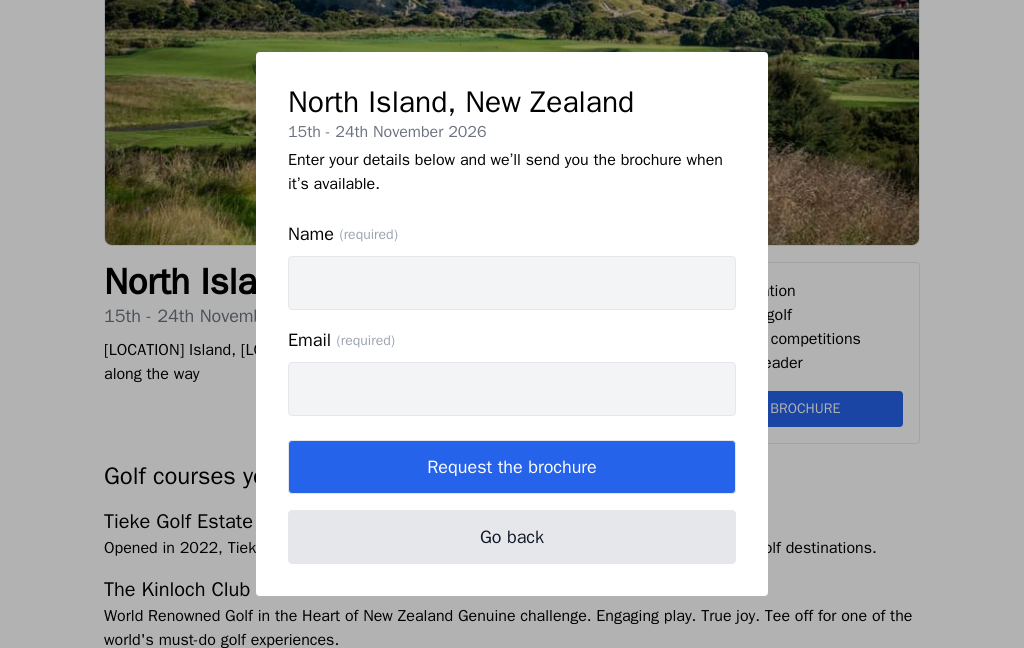 click on "Name   (required)" at bounding box center [512, 283] 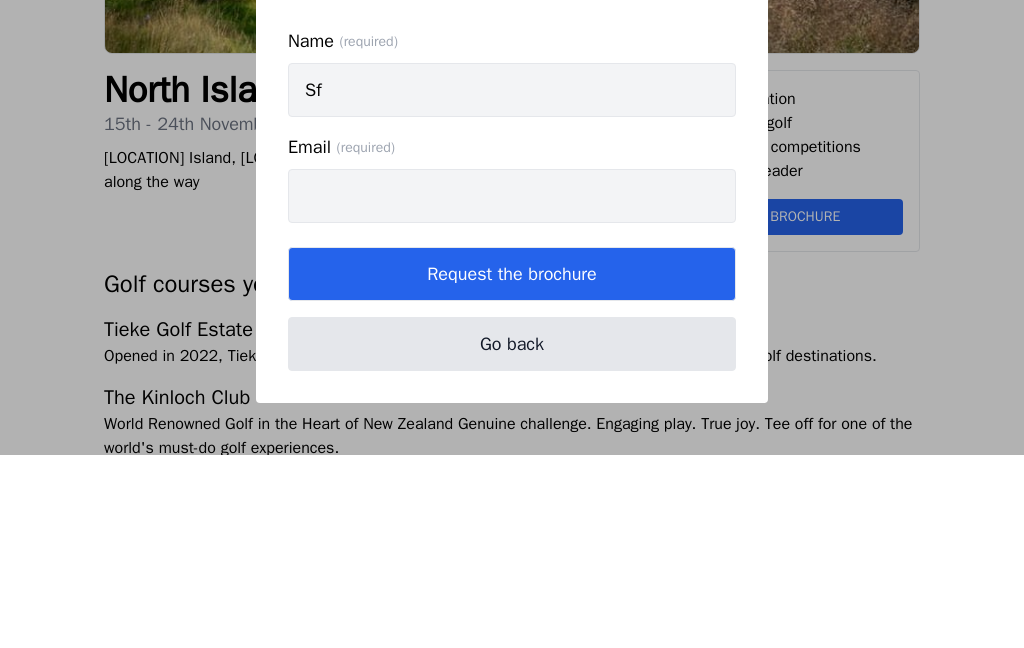 type on "S" 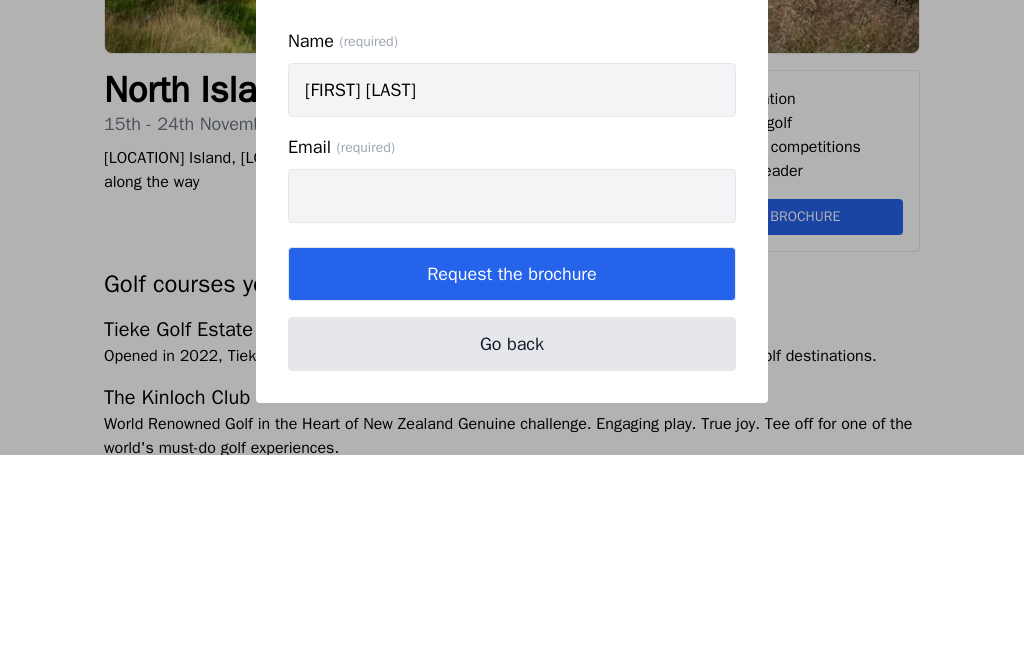 type on "[FIRST] [LAST]" 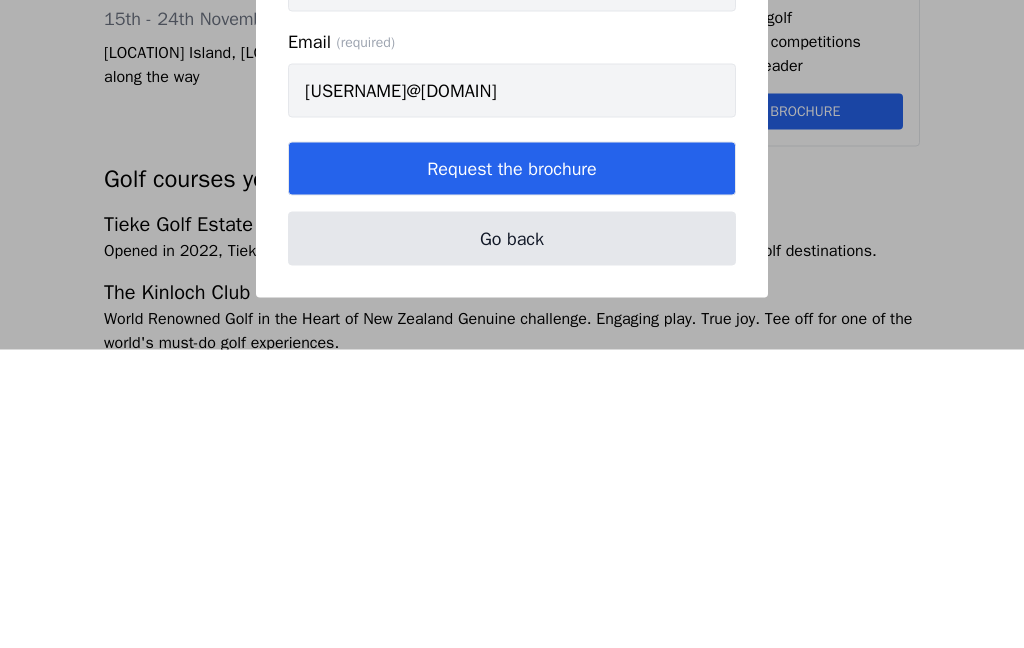 type on "[USERNAME]@[DOMAIN]" 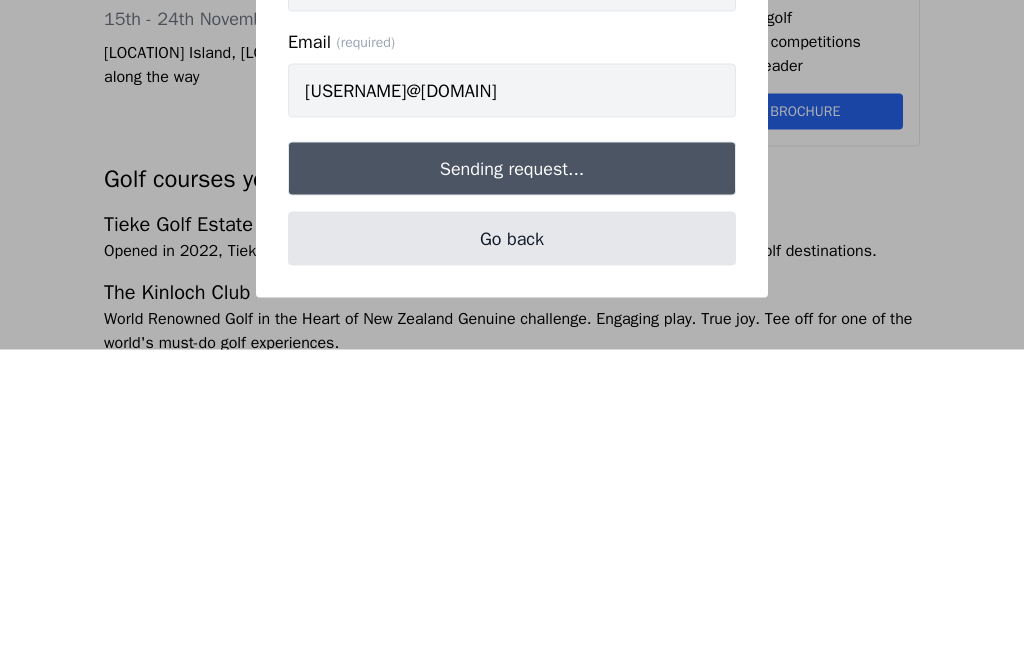 scroll, scrollTop: 492, scrollLeft: 0, axis: vertical 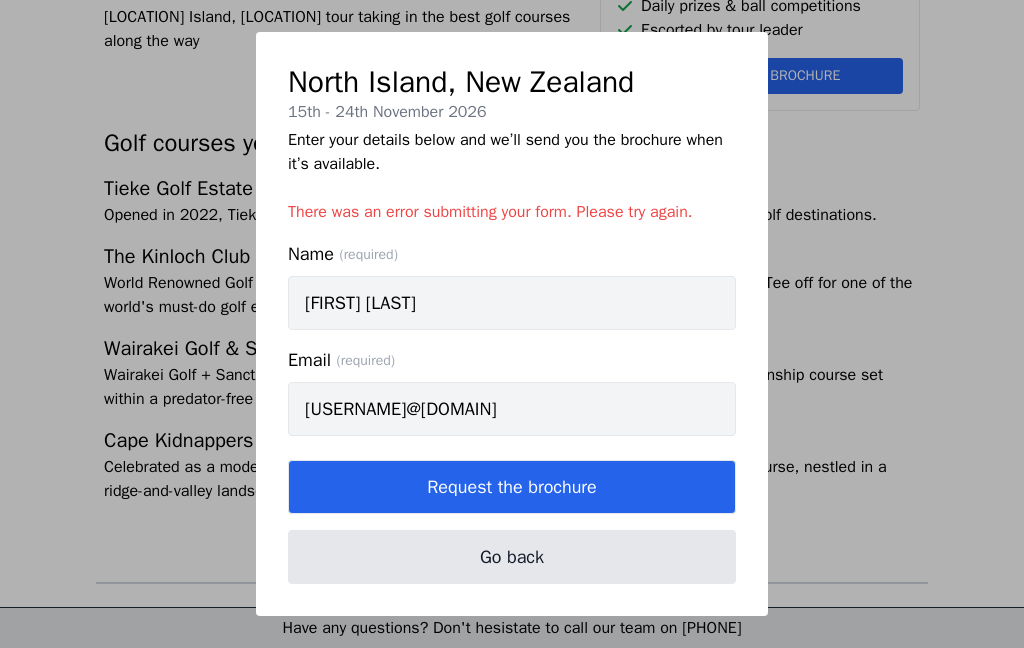 click on "Request the brochure" at bounding box center (512, 487) 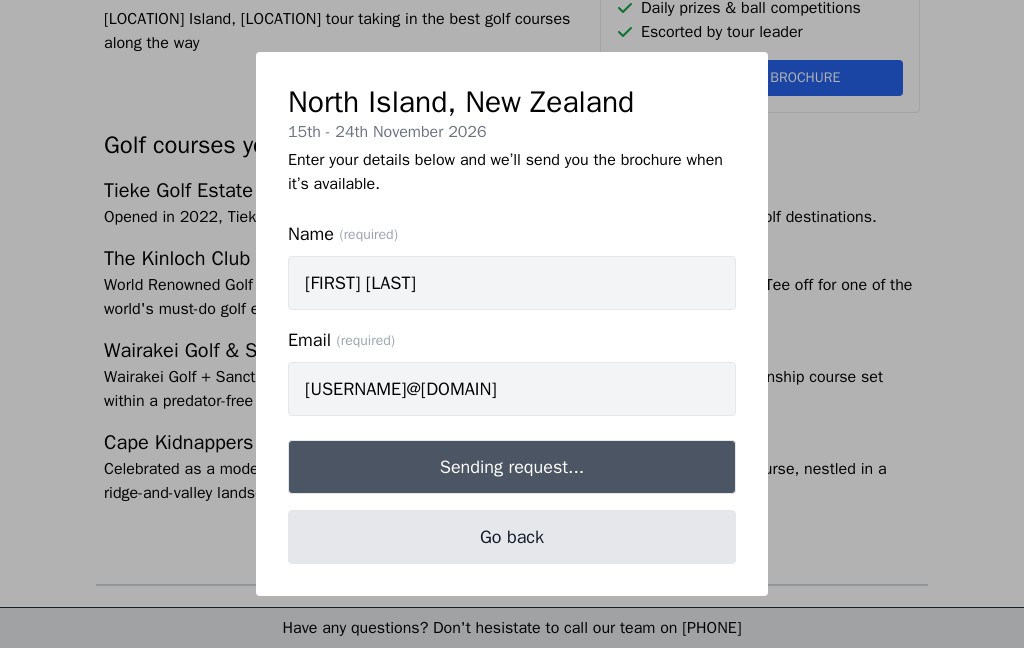 scroll, scrollTop: 524, scrollLeft: 0, axis: vertical 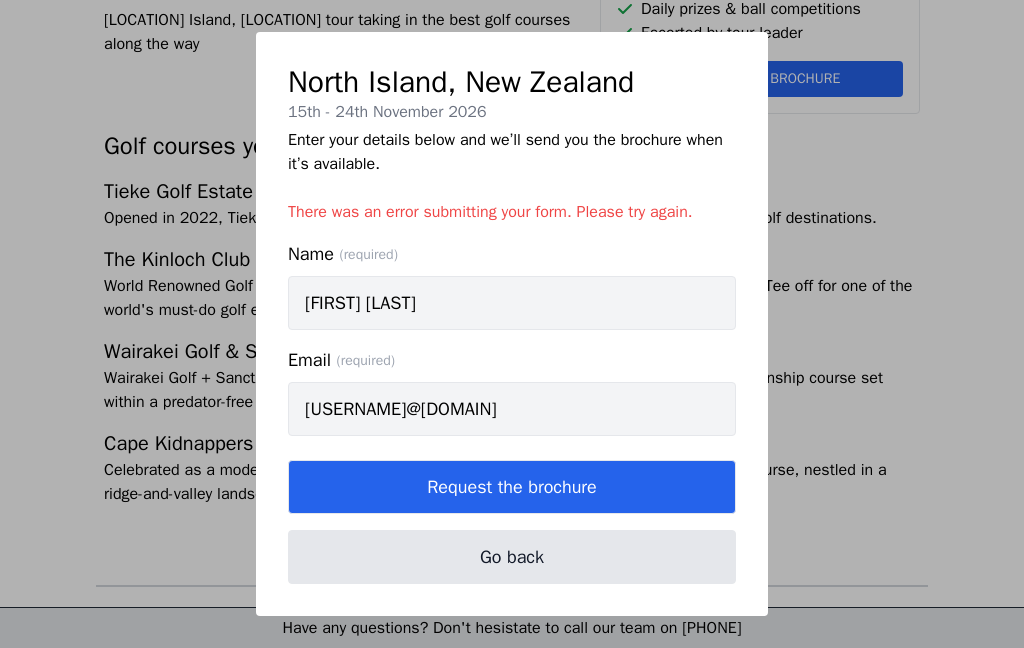 click on "There was an error submitting your form. Please try again." at bounding box center [512, 212] 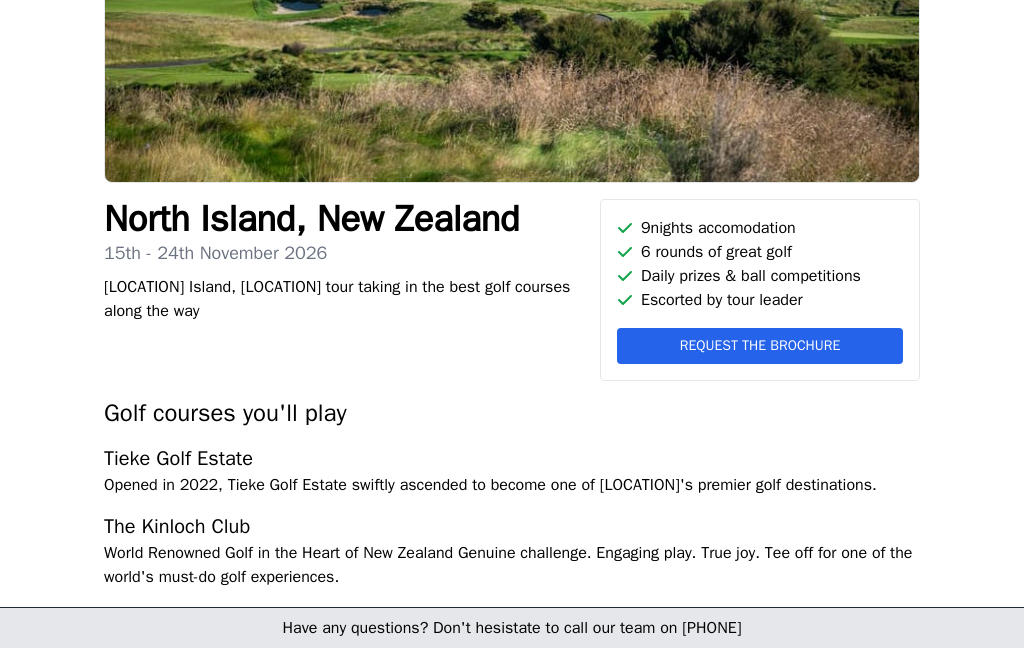 scroll, scrollTop: 260, scrollLeft: 0, axis: vertical 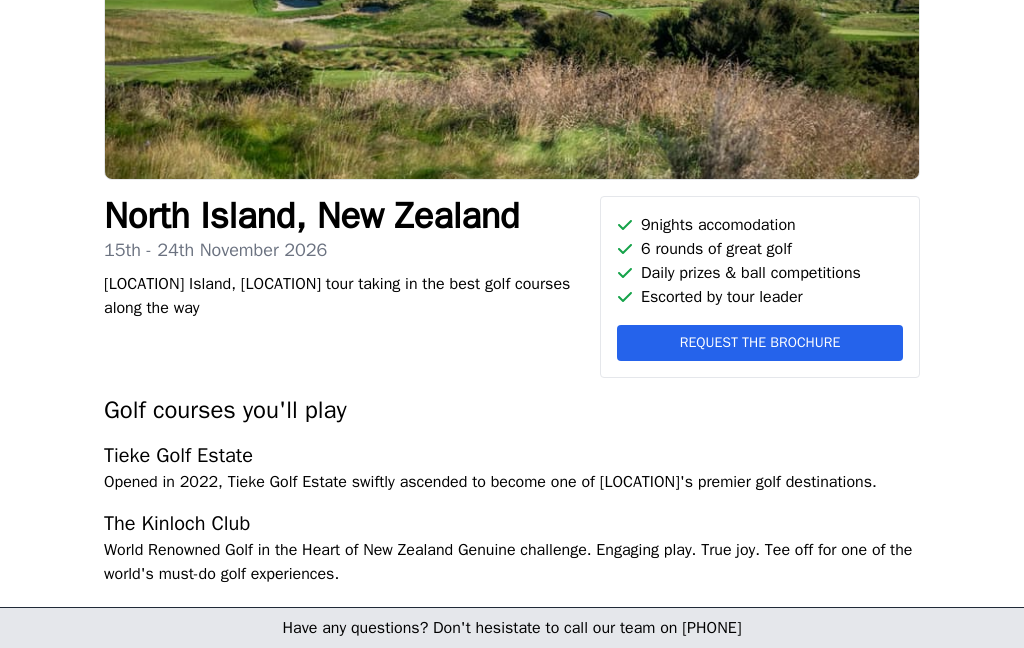 click on "Request the brochure" at bounding box center (760, 343) 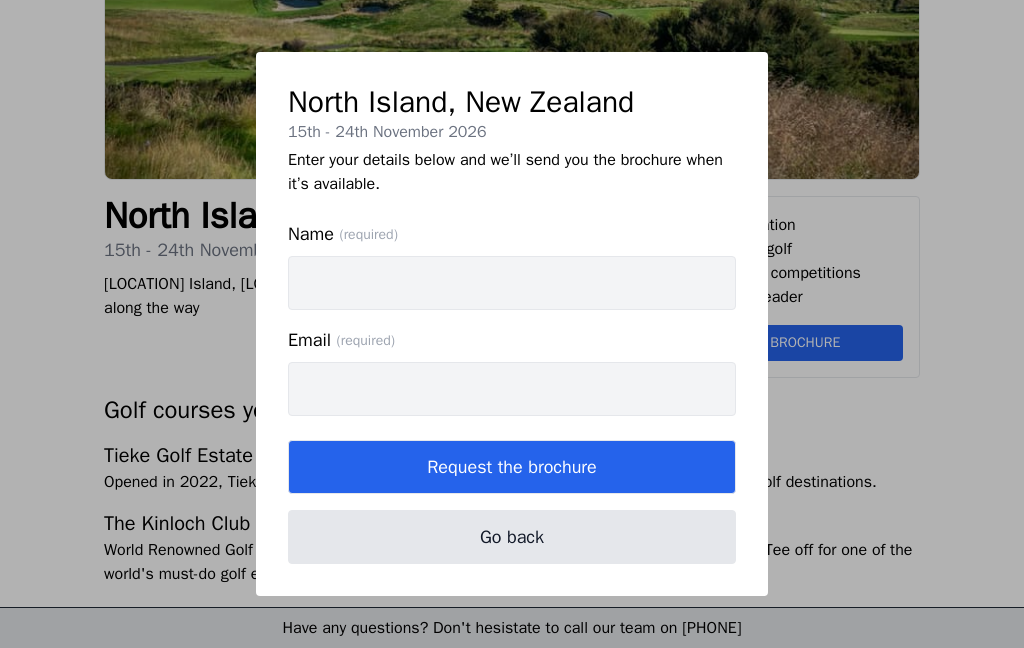 click on "Name   (required)" at bounding box center (512, 283) 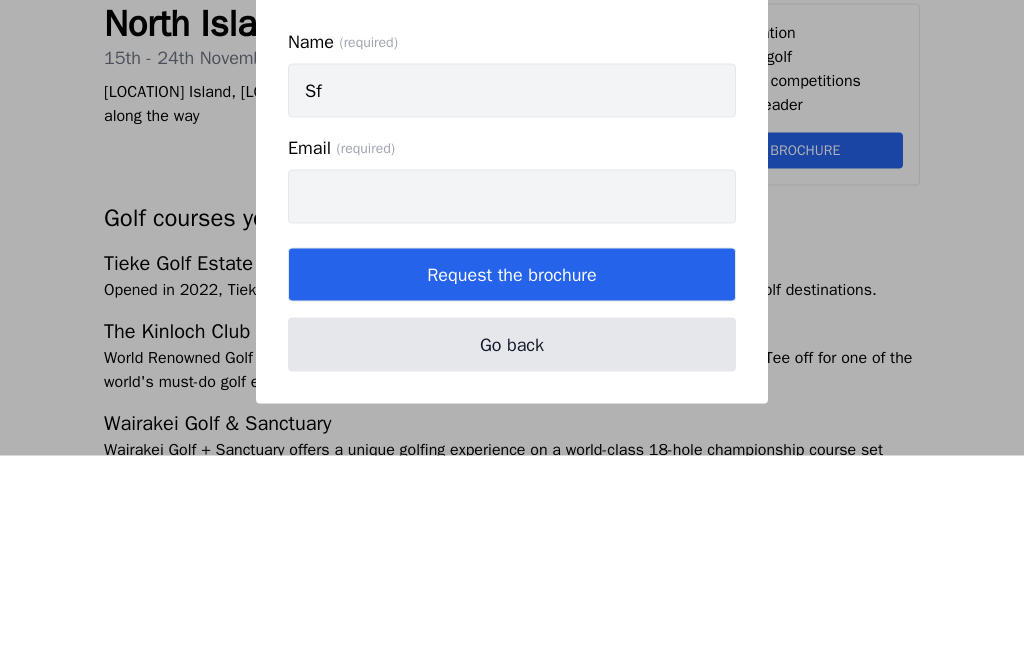 type on "S" 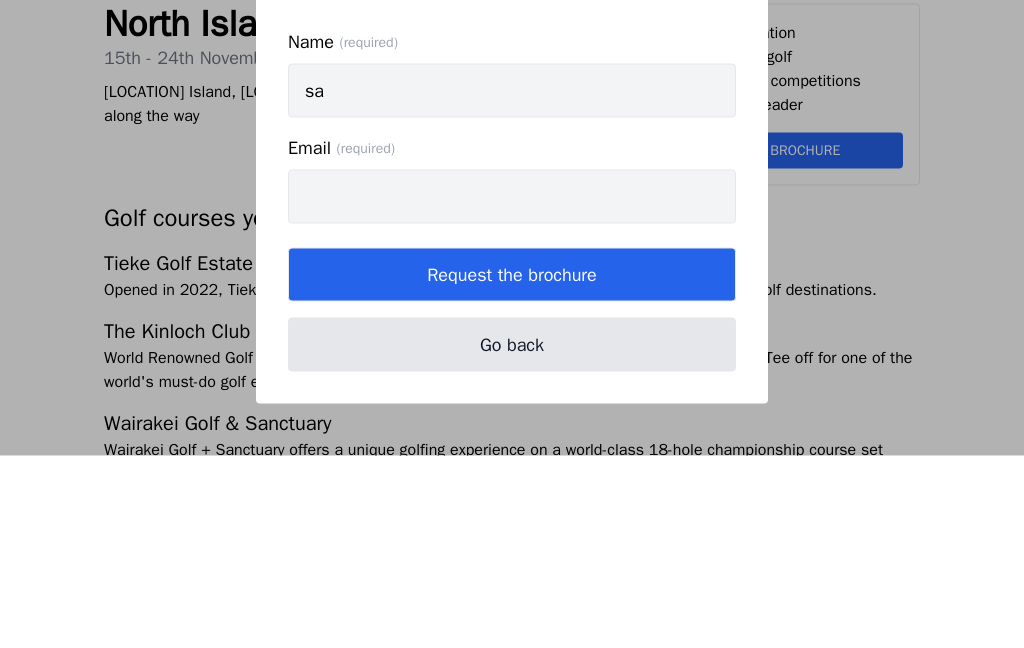 type on "s" 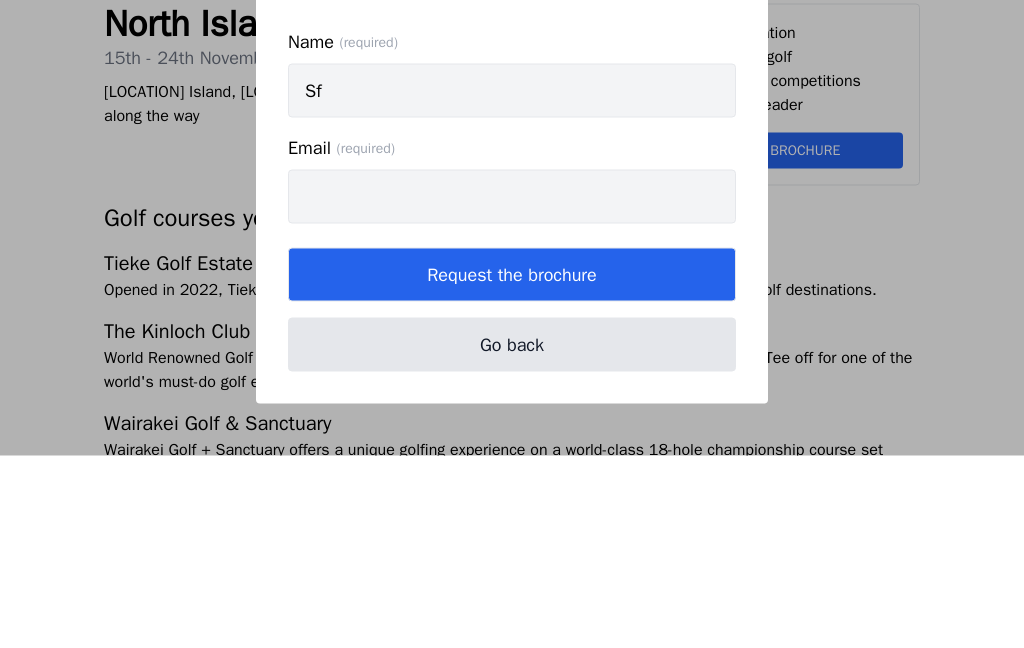 type on "S" 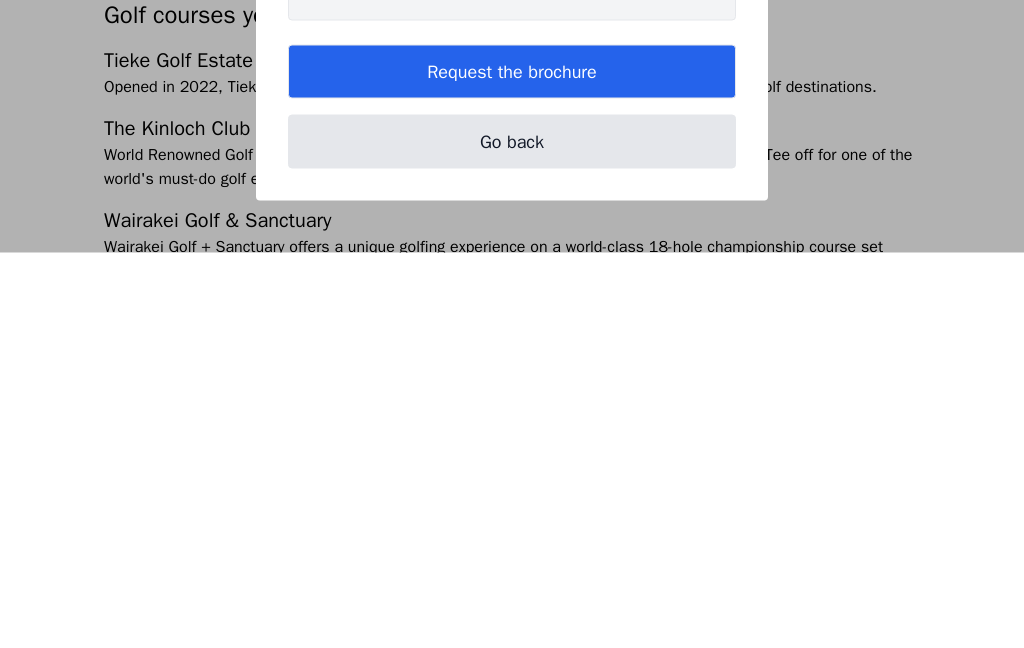 click on "Request the brochure" at bounding box center [512, 467] 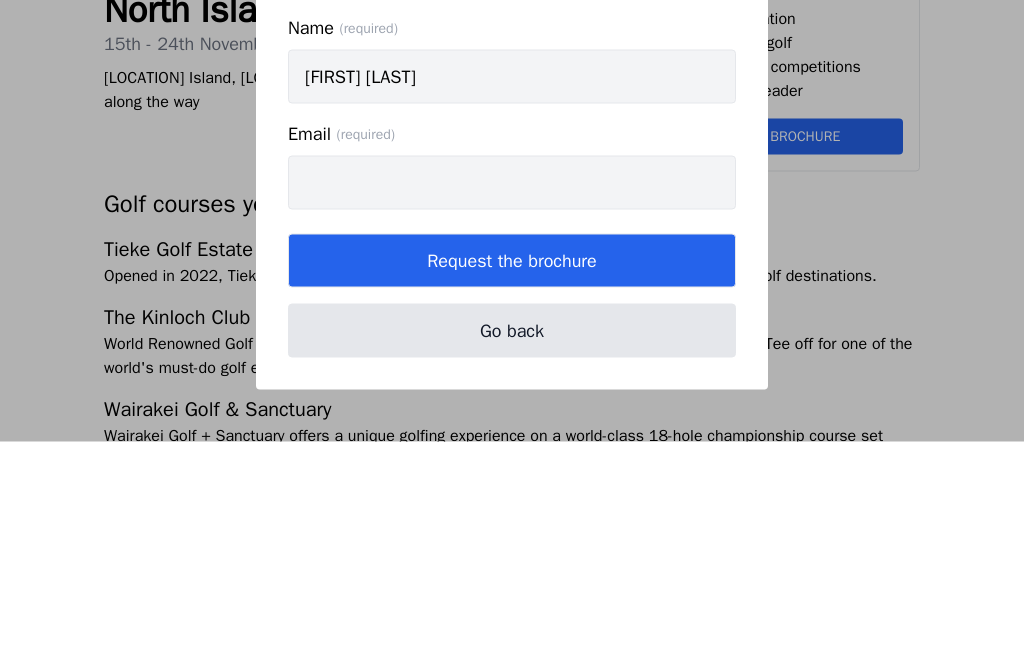 type on "[FIRST] [LAST]" 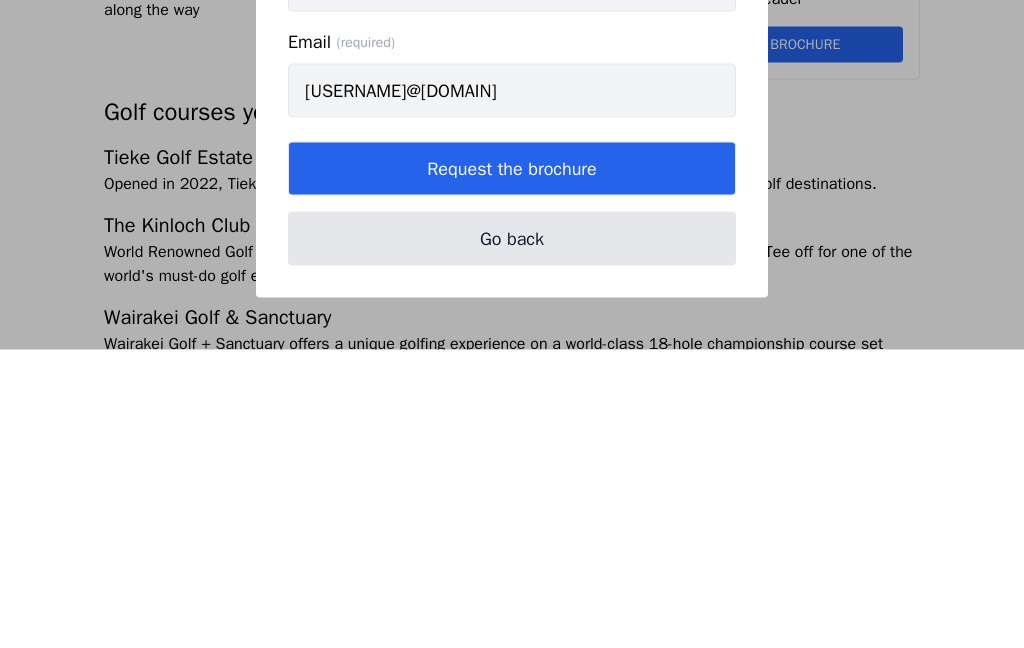 click on "Request the brochure" at bounding box center (512, 467) 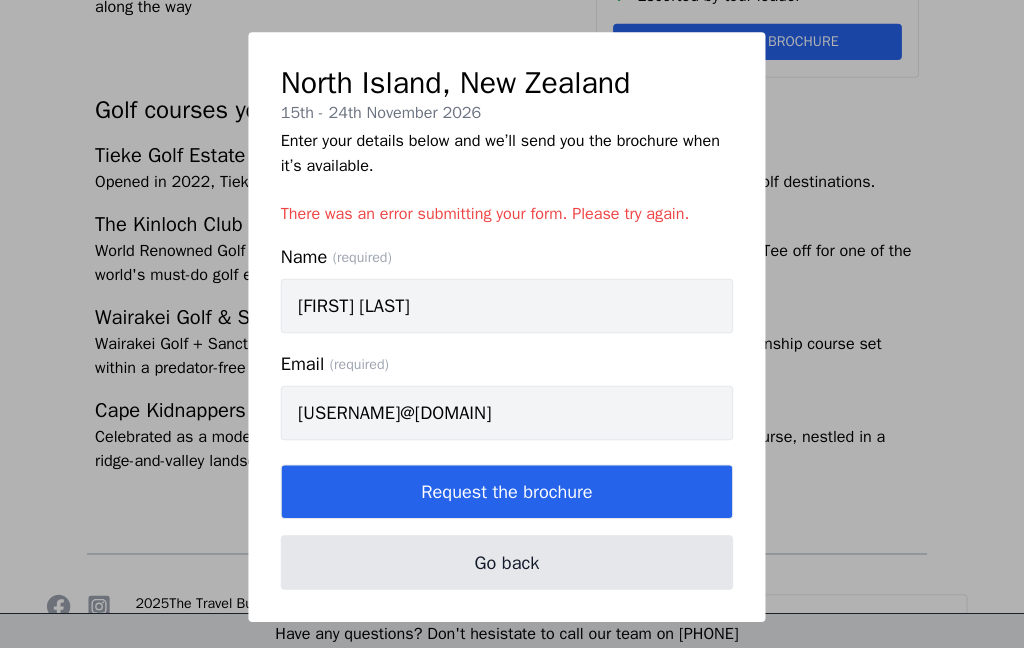 scroll, scrollTop: 569, scrollLeft: 0, axis: vertical 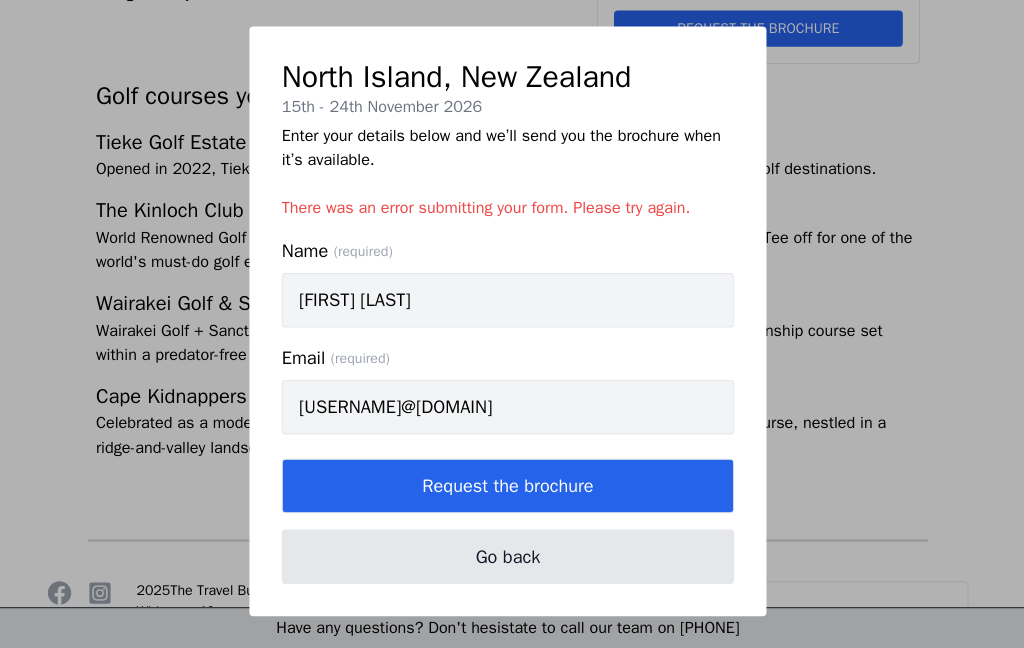 click on "[USERNAME]@[DOMAIN]" at bounding box center [512, 409] 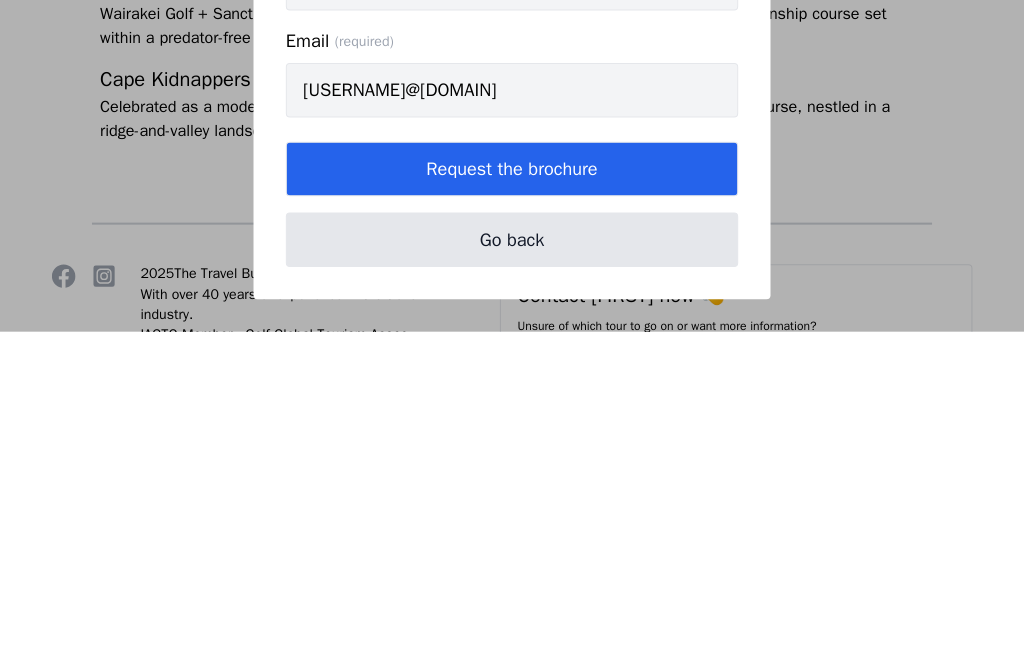 type on "[USERNAME]@[DOMAIN]" 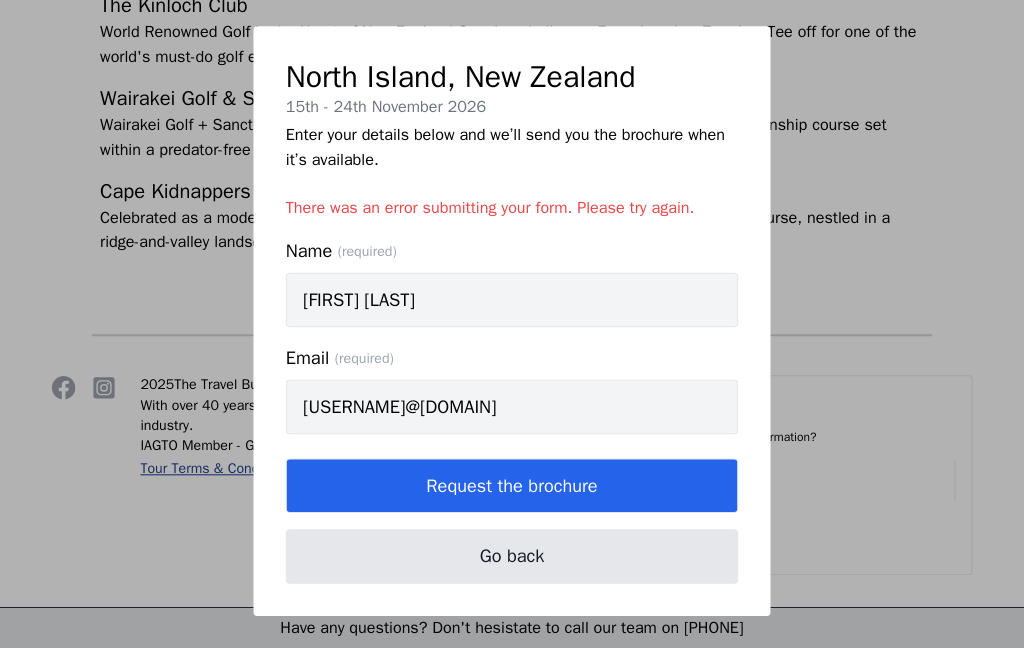 click on "Request the brochure" at bounding box center (512, 487) 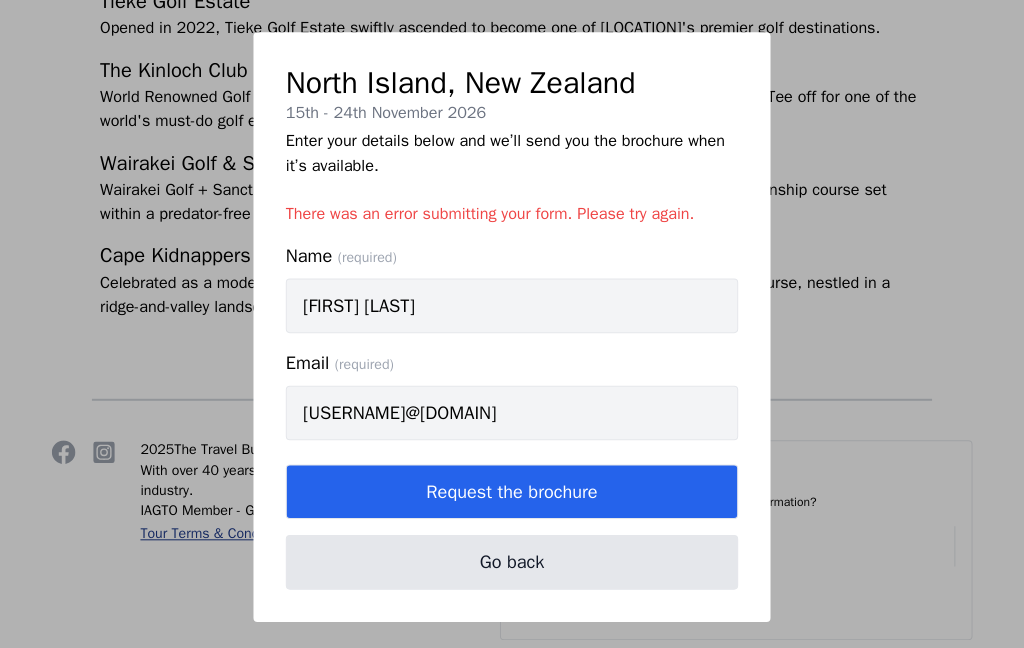 scroll, scrollTop: 699, scrollLeft: 0, axis: vertical 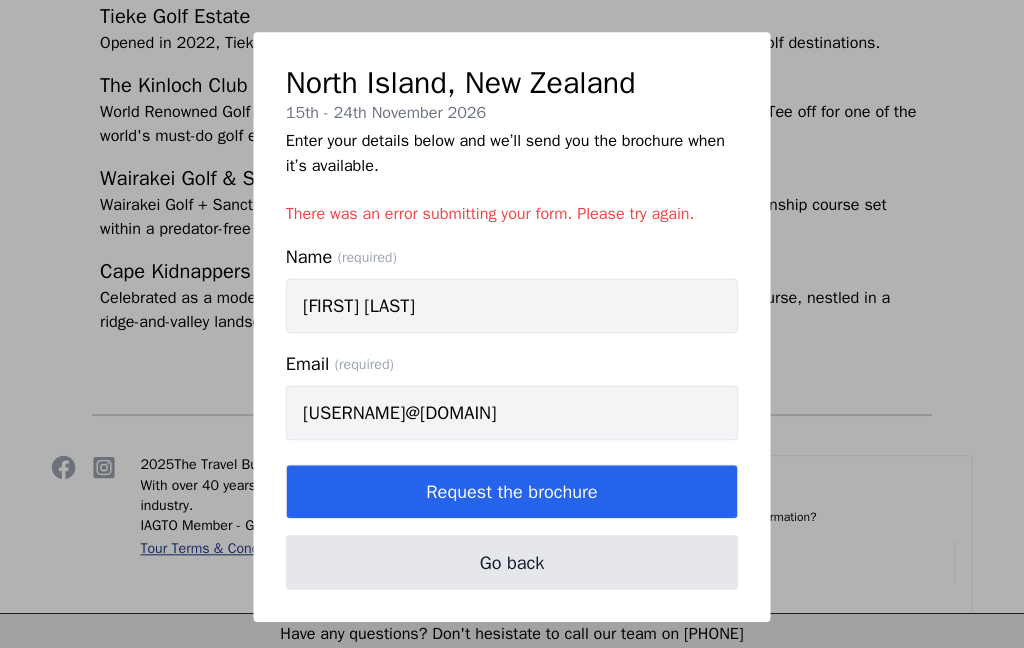 click on "Go back" at bounding box center (512, 557) 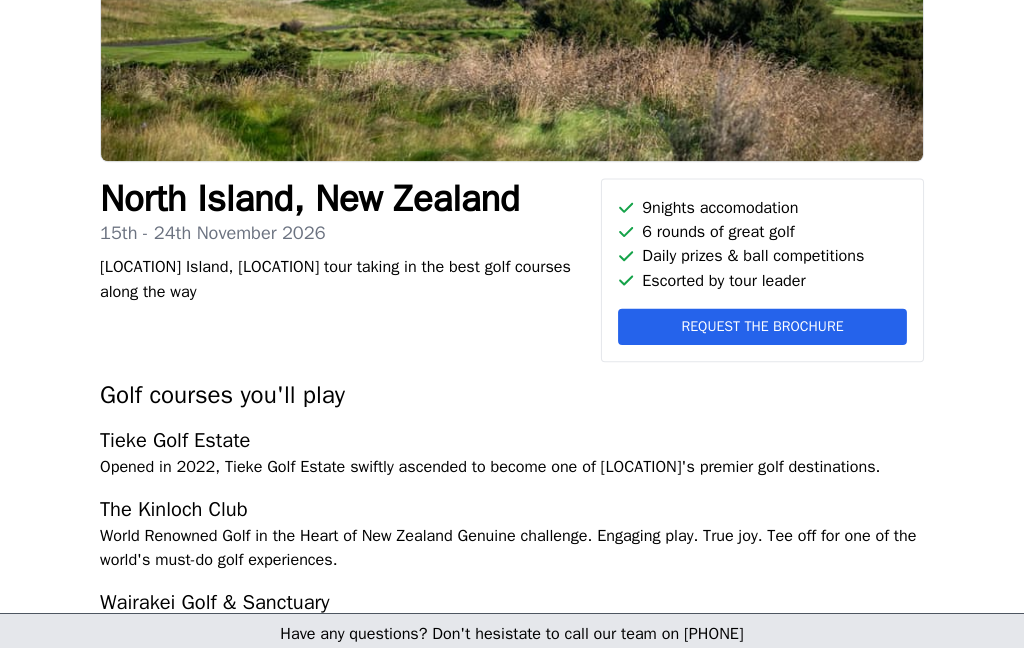 scroll, scrollTop: 274, scrollLeft: 0, axis: vertical 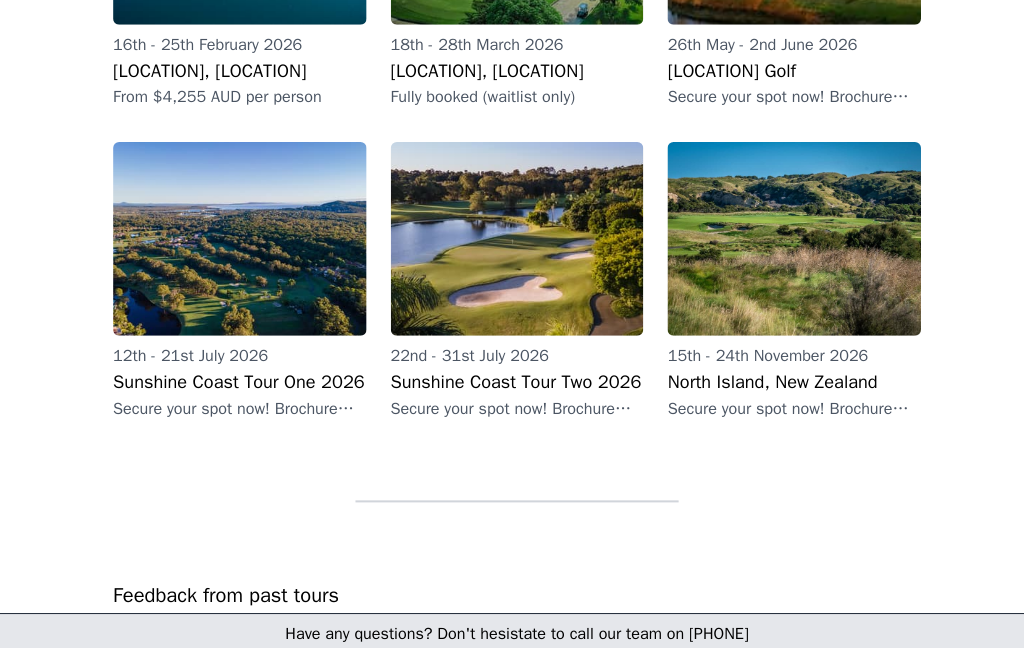 click on "North Island, New Zealand" at bounding box center (786, 378) 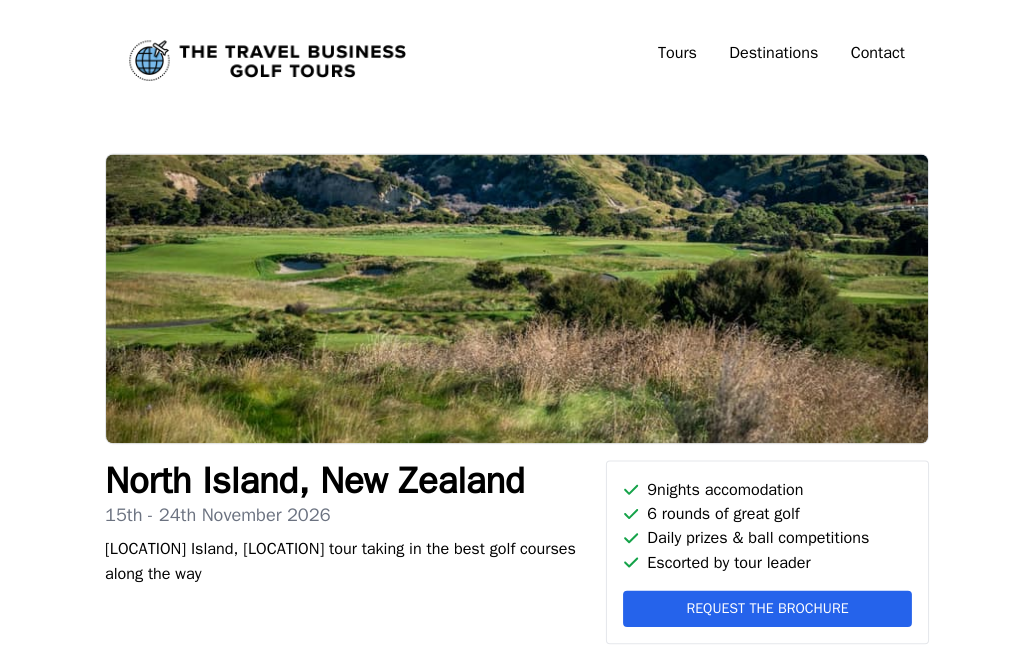 click on "Request the brochure" at bounding box center [760, 603] 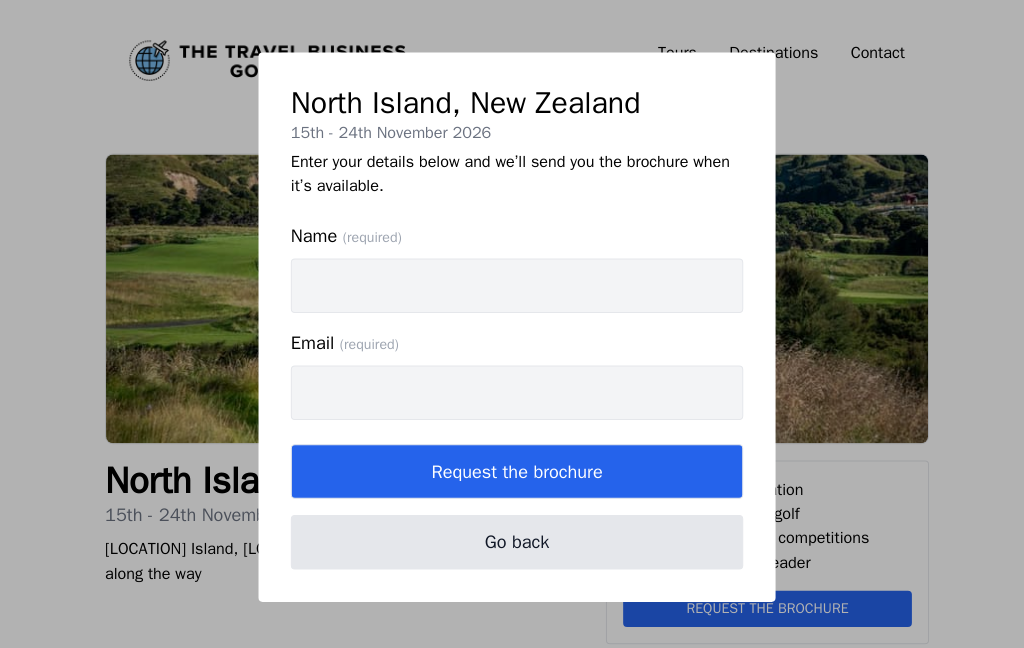 click on "Name   (required)" at bounding box center (512, 283) 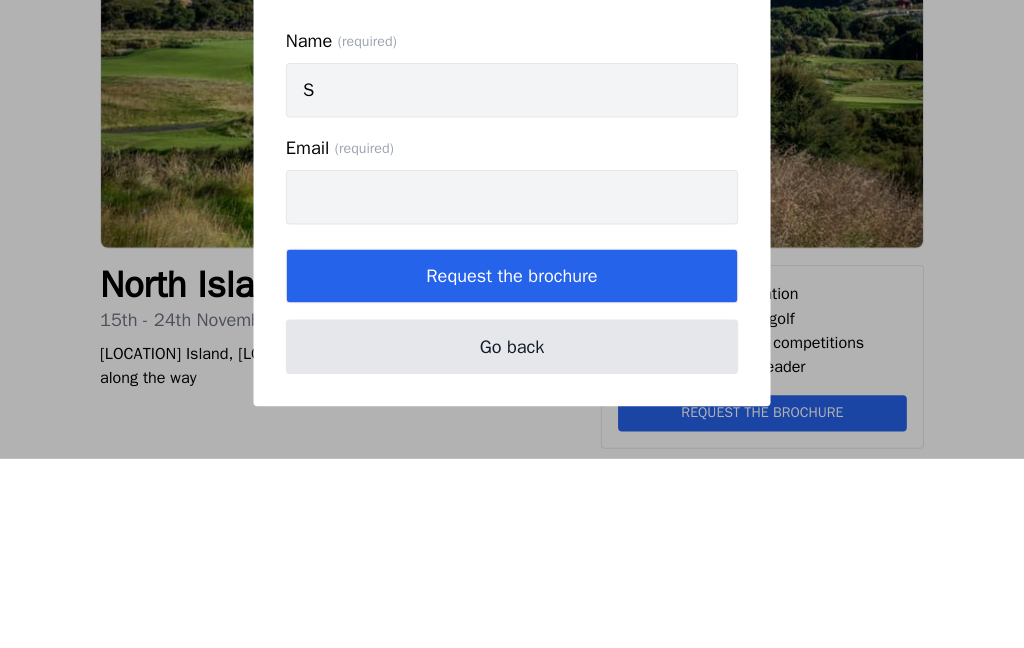 type on "[FIRST] [LAST]" 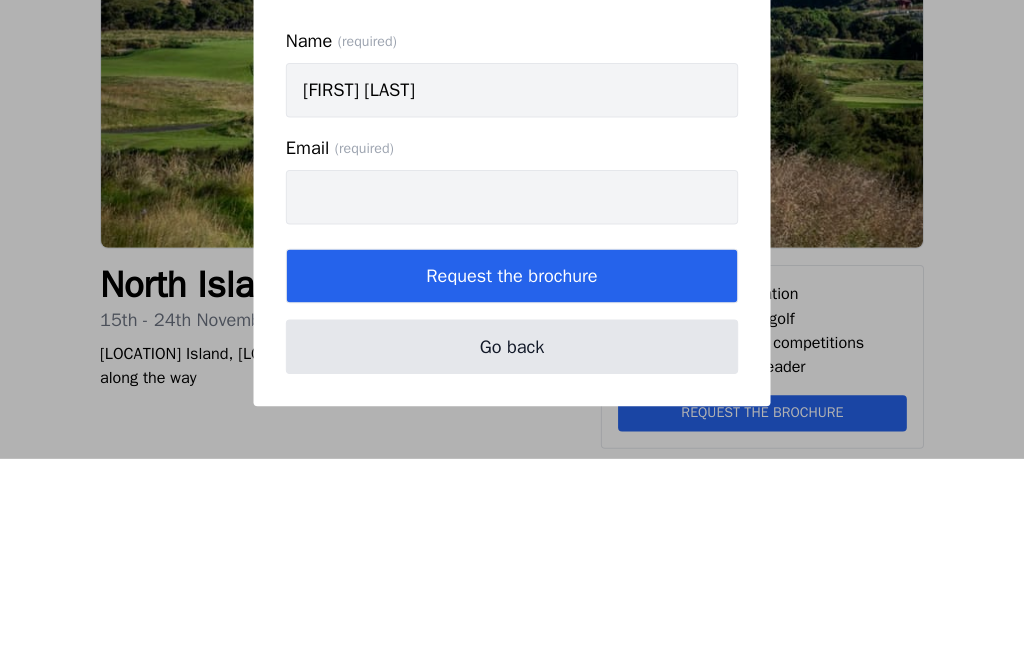 scroll, scrollTop: 188, scrollLeft: 0, axis: vertical 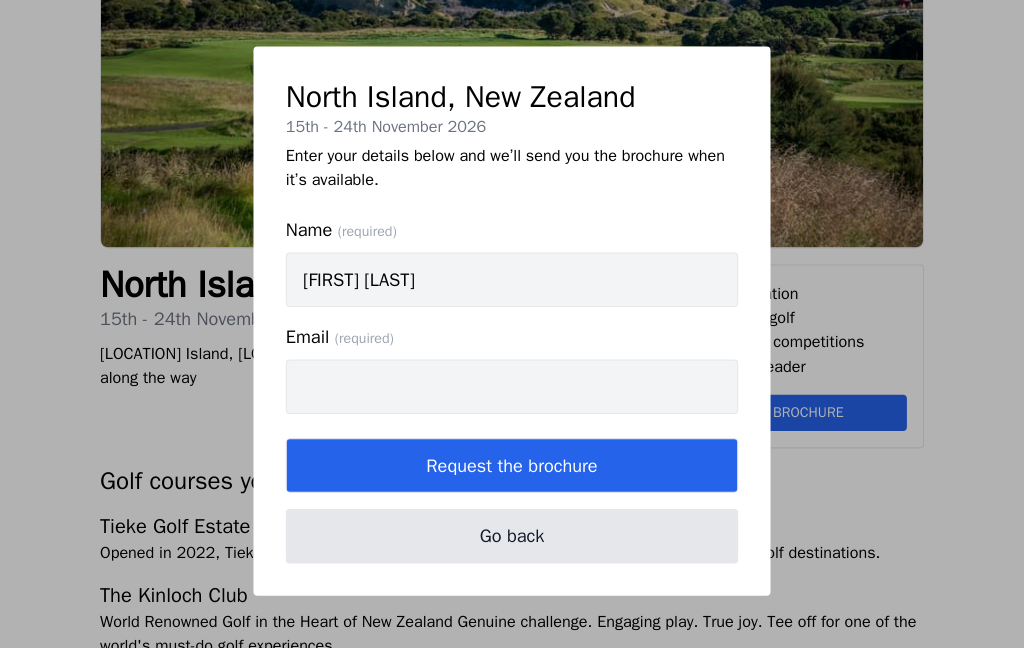 click on "Email   (required)" at bounding box center [512, 389] 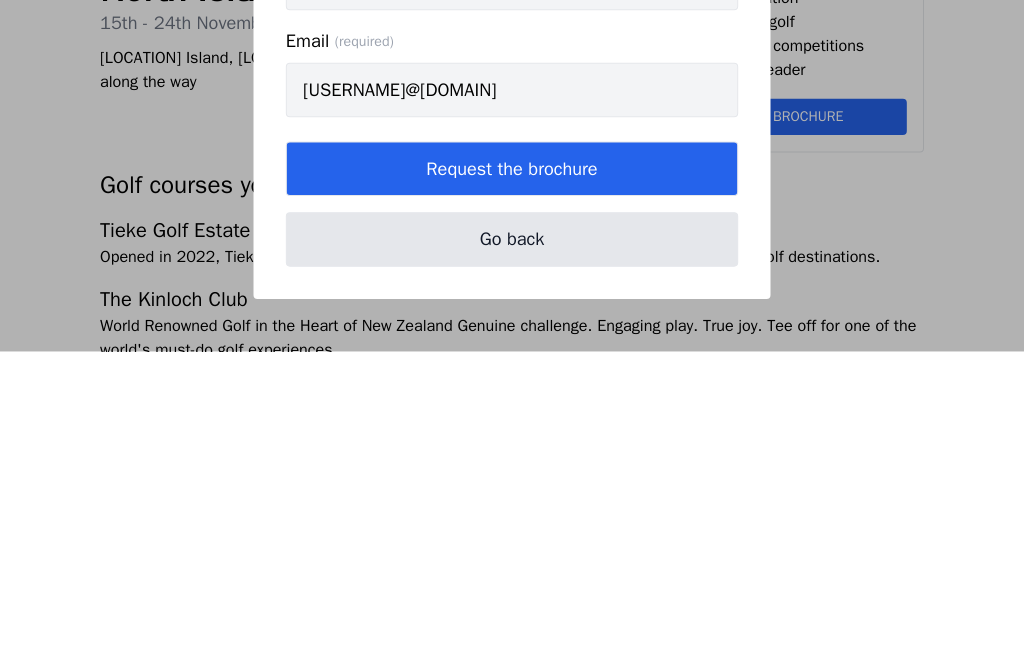 type on "[USERNAME]@[DOMAIN]" 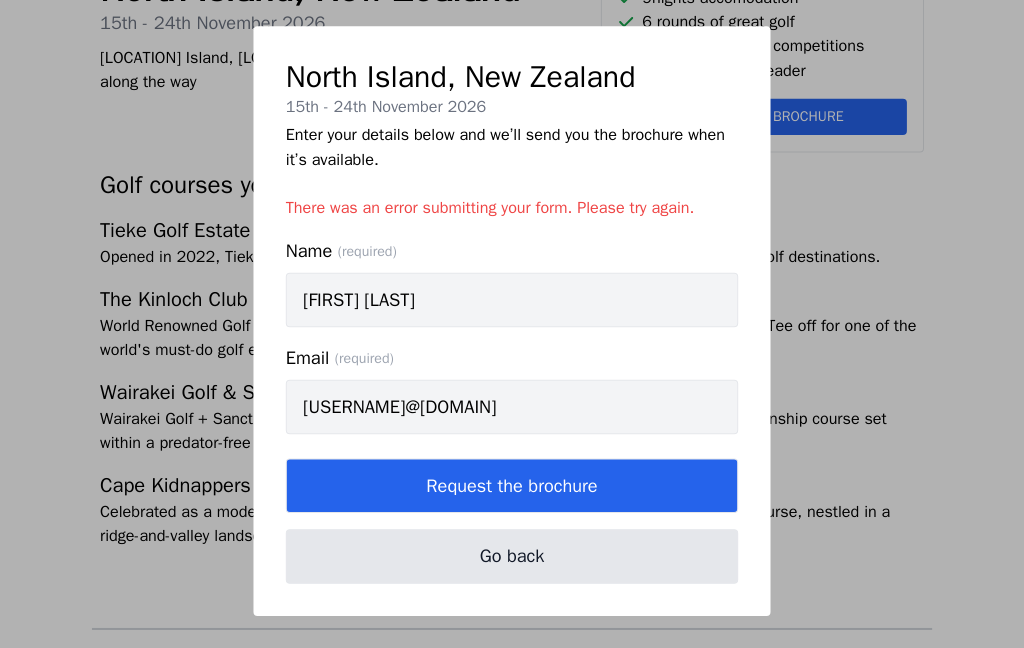 click on "[LOCATION] [LOCATION] [DATE] Enter your details below and we’ll send you the brochure when it’s available. There was an error submitting your form. Please try again. Name   (required) [FIRST] [LAST] Email   (required) [USERNAME]@[DOMAIN] Request the brochure Go back" at bounding box center (512, 324) 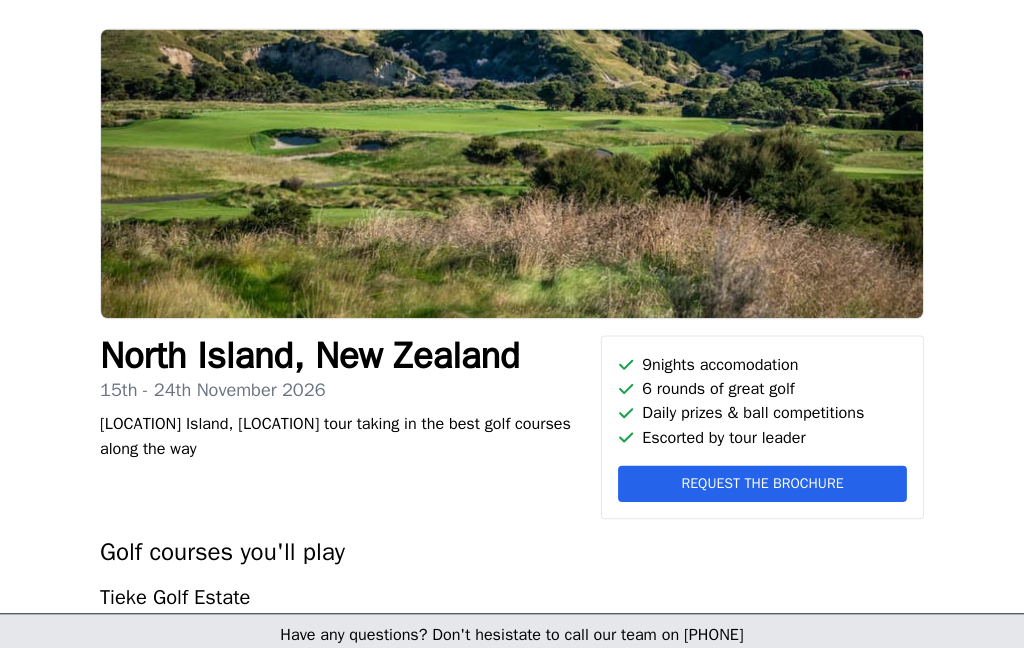 scroll, scrollTop: 0, scrollLeft: 0, axis: both 